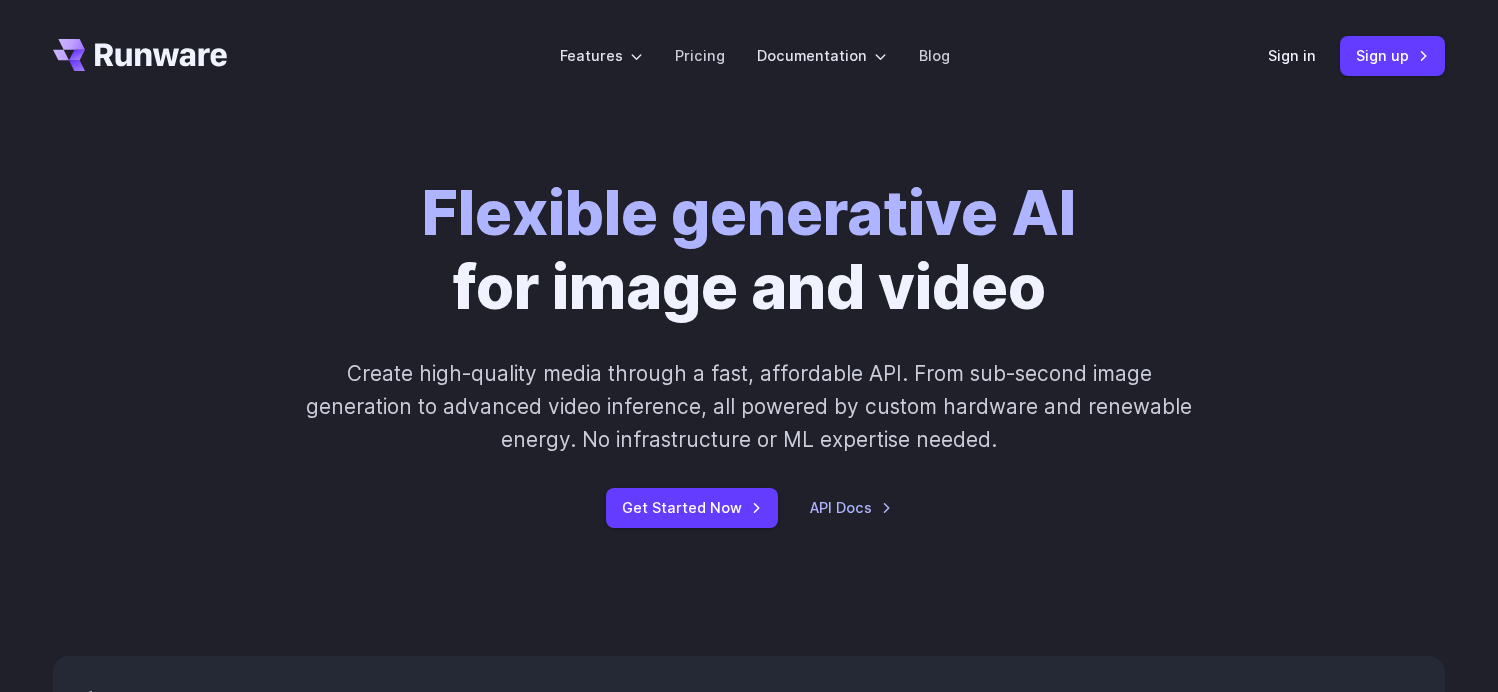 scroll, scrollTop: 0, scrollLeft: 0, axis: both 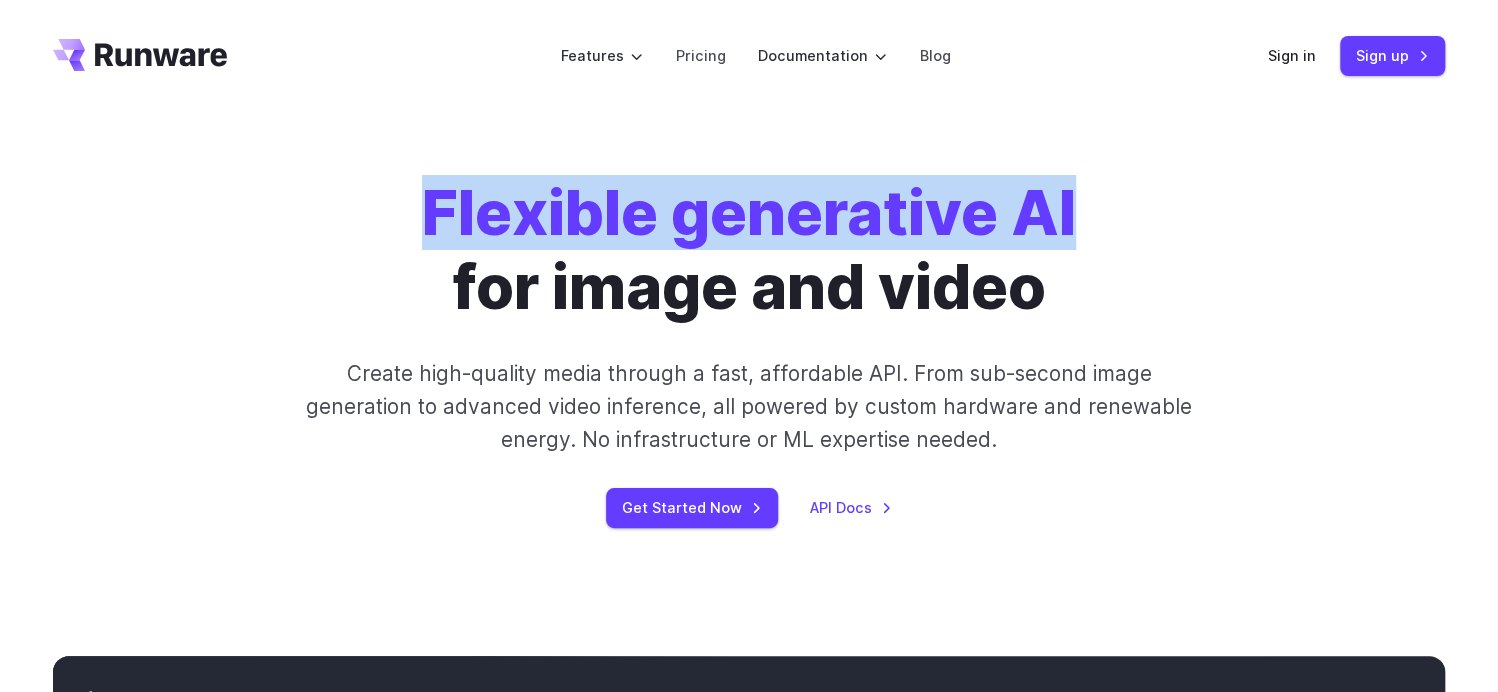 drag, startPoint x: 433, startPoint y: 219, endPoint x: 1163, endPoint y: 220, distance: 730.0007 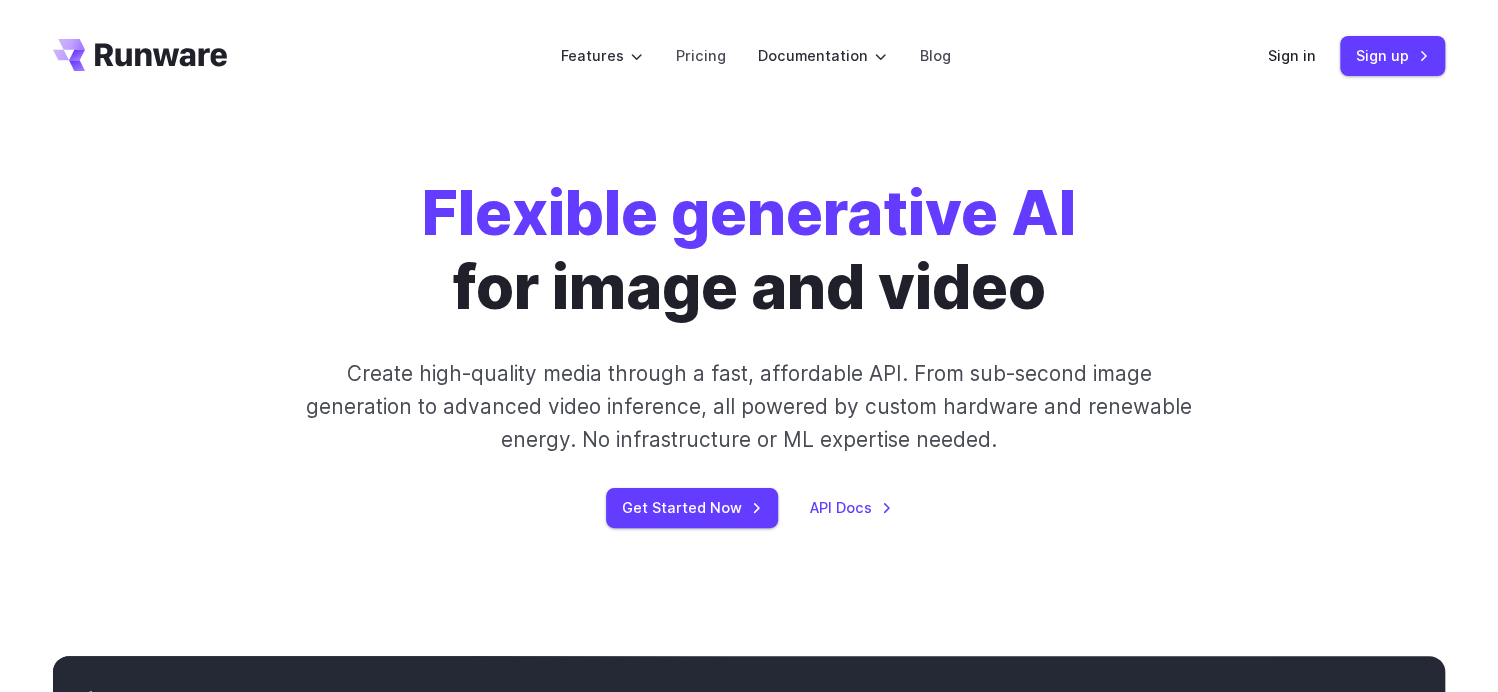 click on "Flexible generative AI for image and video    Create high-quality media through a fast, affordable API. From sub-second image generation to advanced video inference, all powered by custom hardware and renewable energy. No infrastructure or ML expertise needed.
Get Started Now
API Docs" at bounding box center [749, 352] 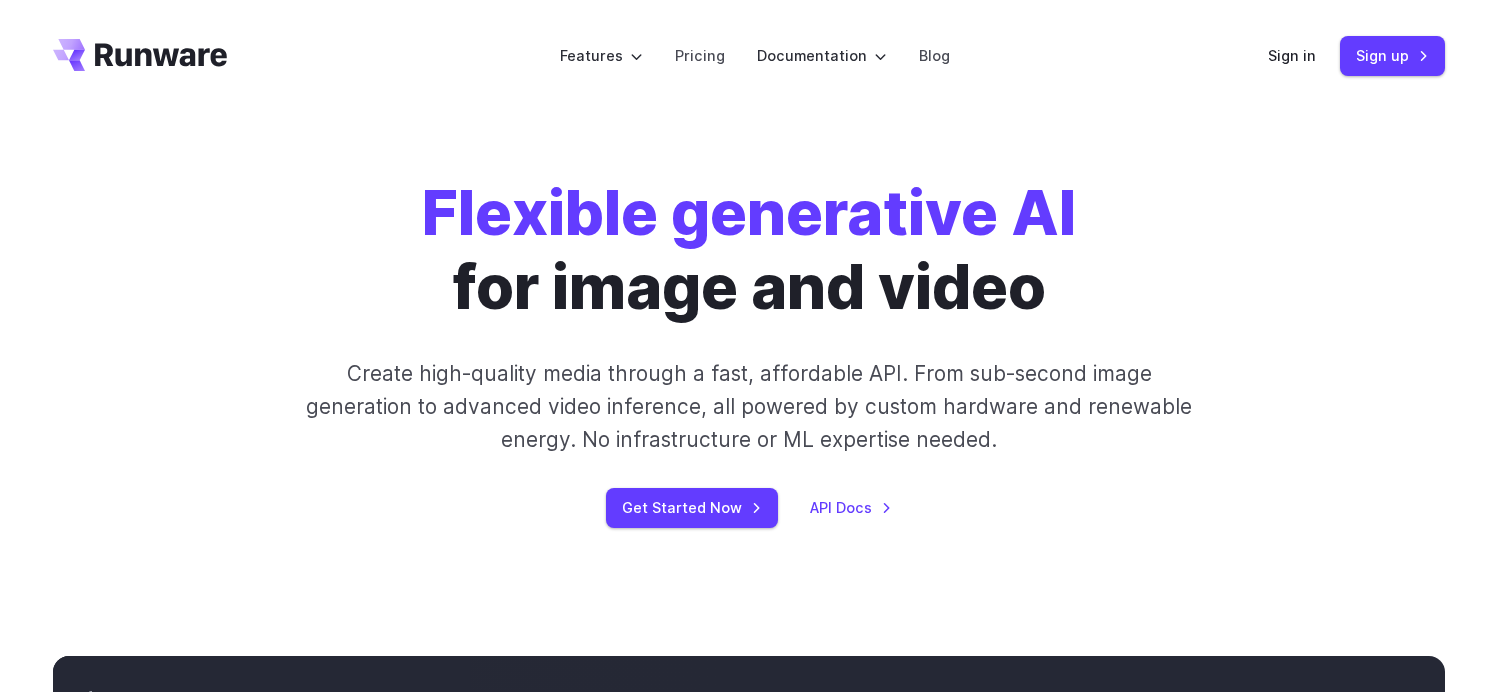 scroll, scrollTop: 0, scrollLeft: 0, axis: both 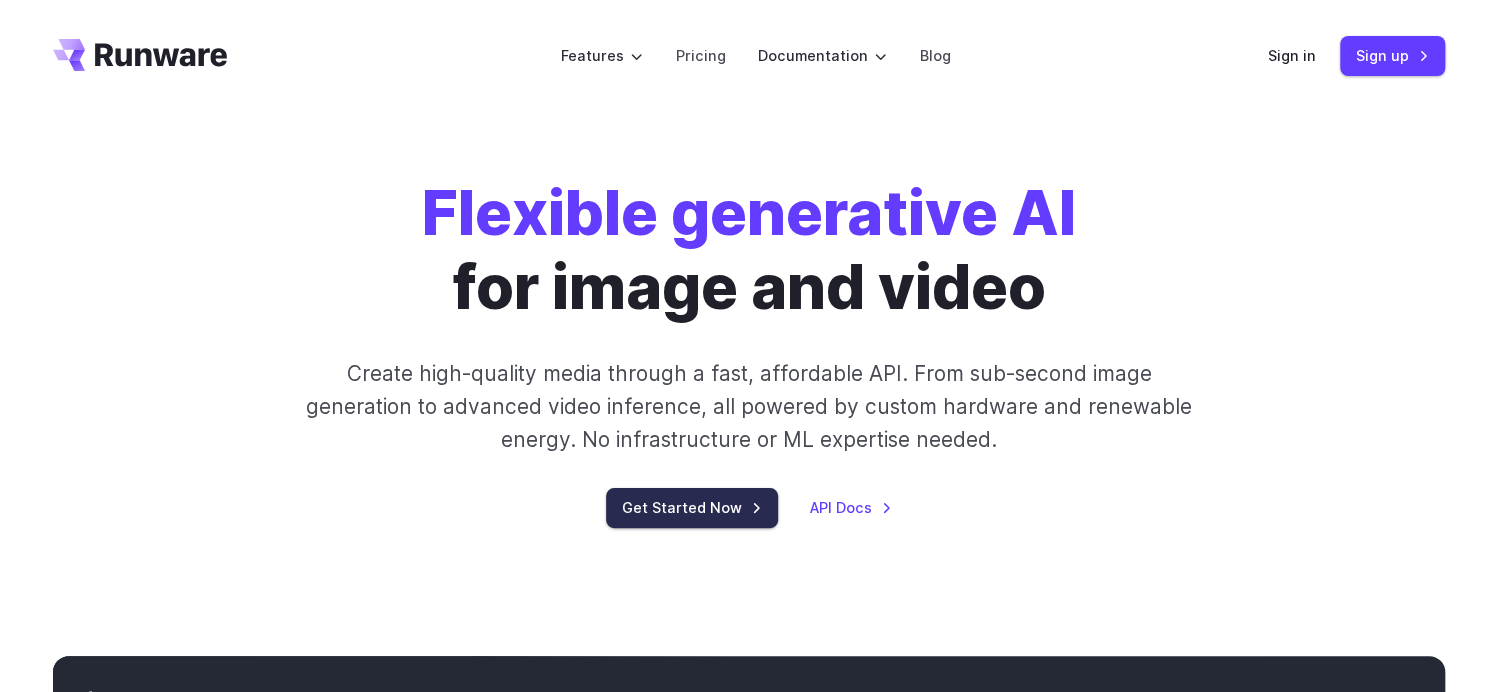 click on "Get Started Now" at bounding box center (692, 507) 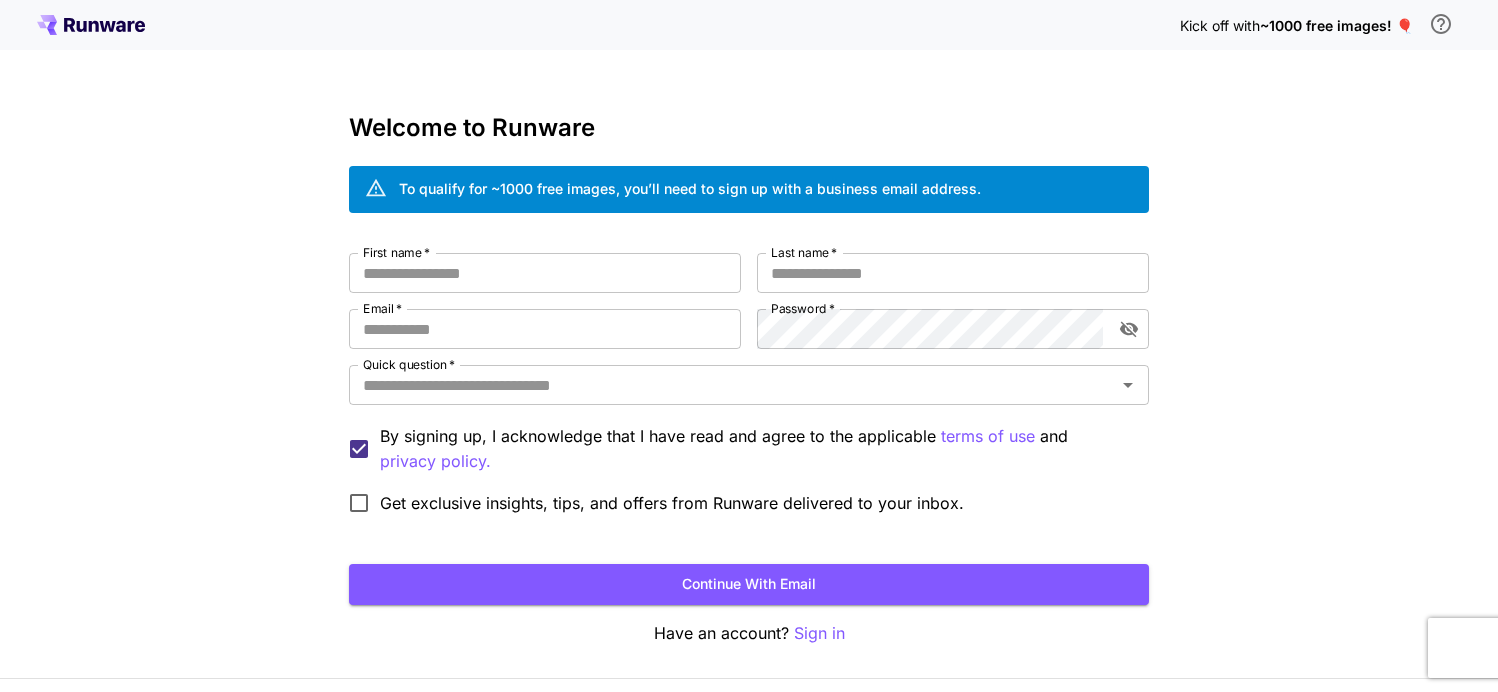 scroll, scrollTop: 0, scrollLeft: 0, axis: both 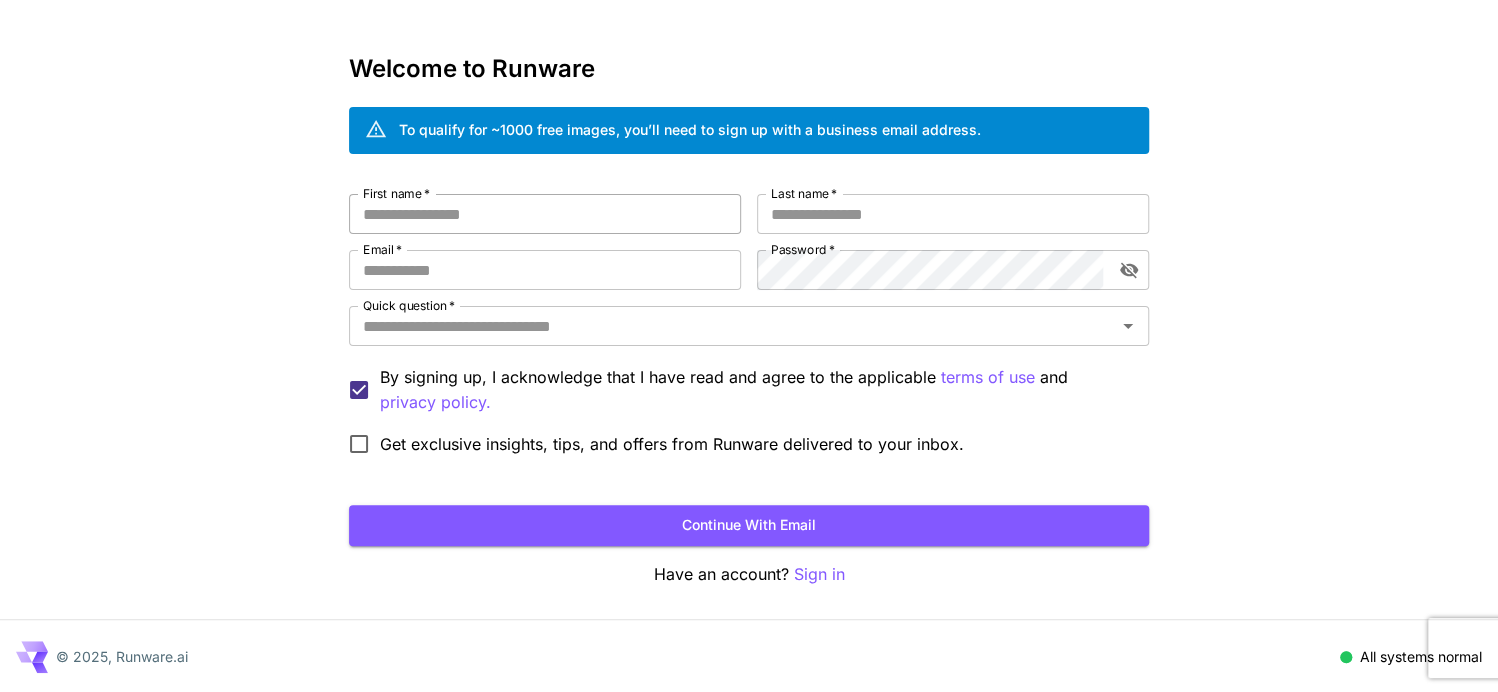 click on "First name   *" at bounding box center [545, 214] 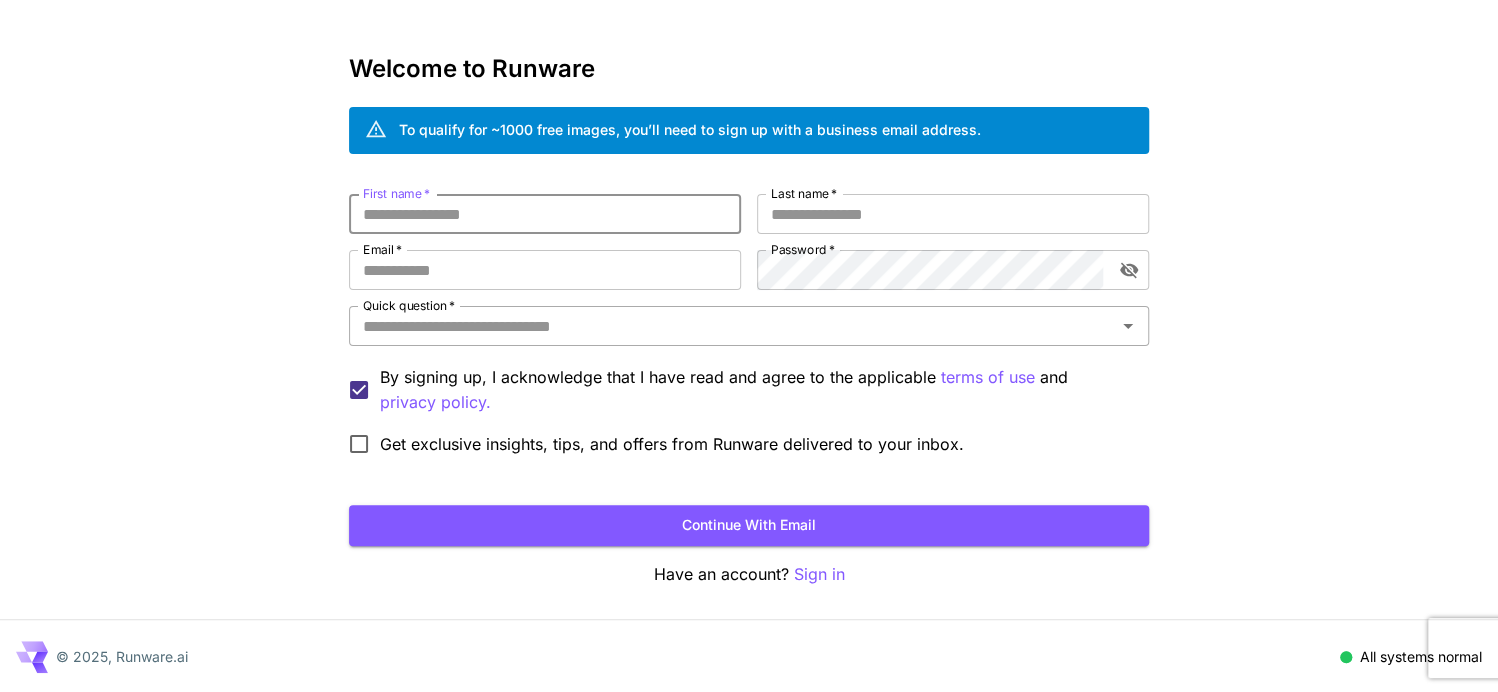 click on "Quick question   *" at bounding box center [732, 326] 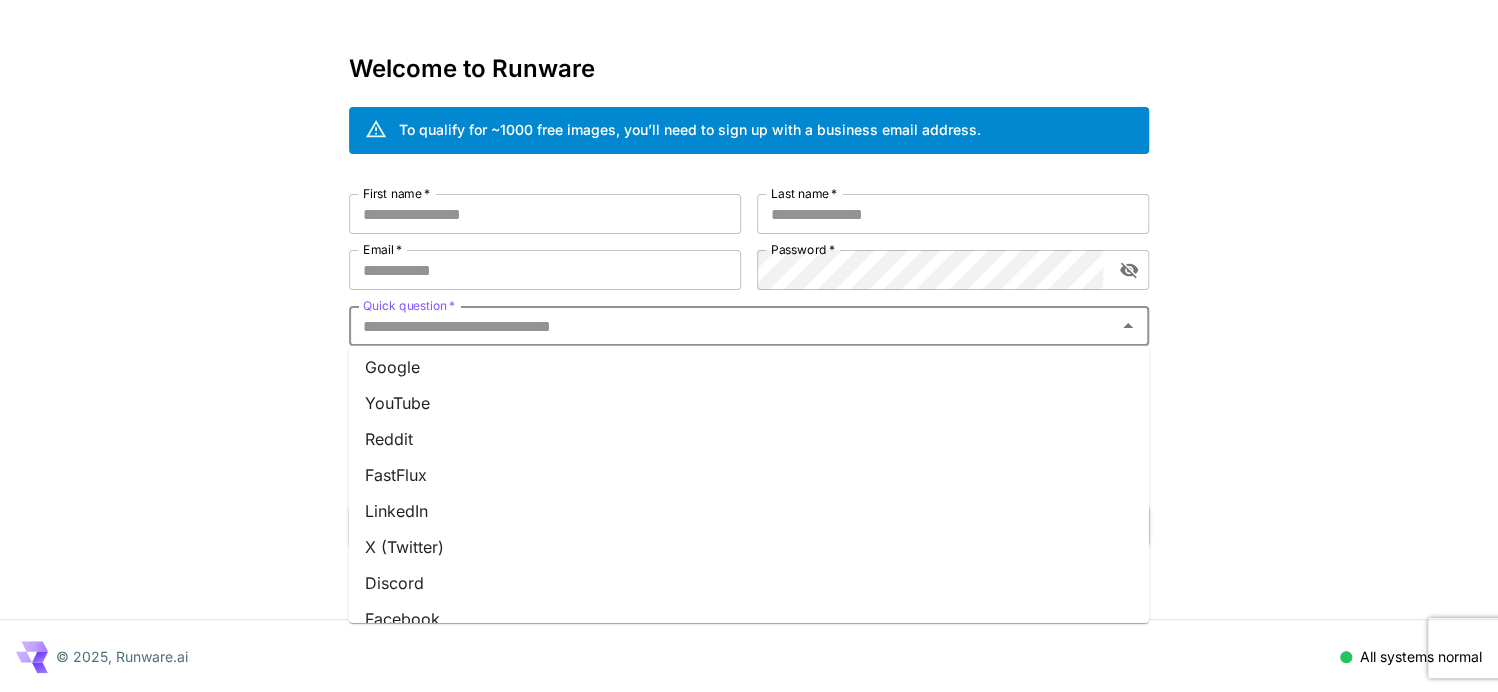 scroll, scrollTop: 0, scrollLeft: 0, axis: both 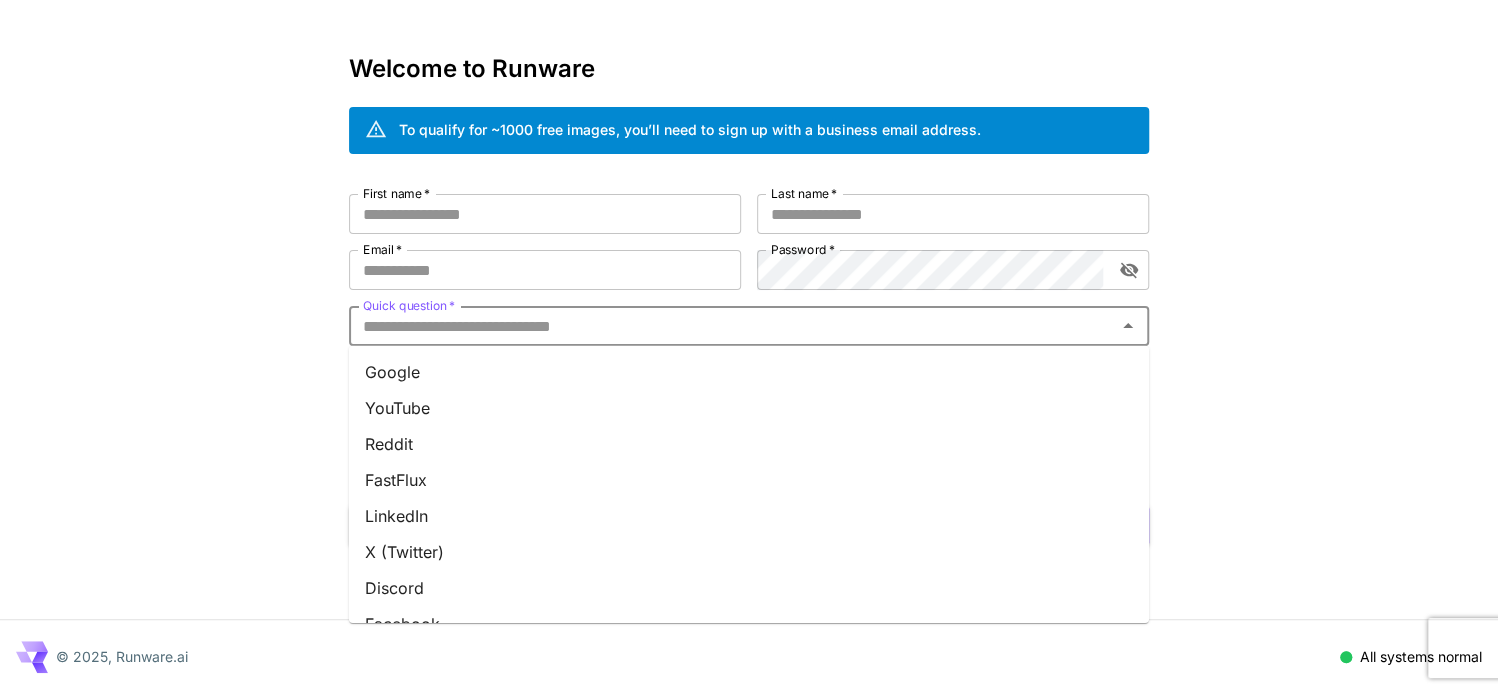 click on "Google" at bounding box center (749, 372) 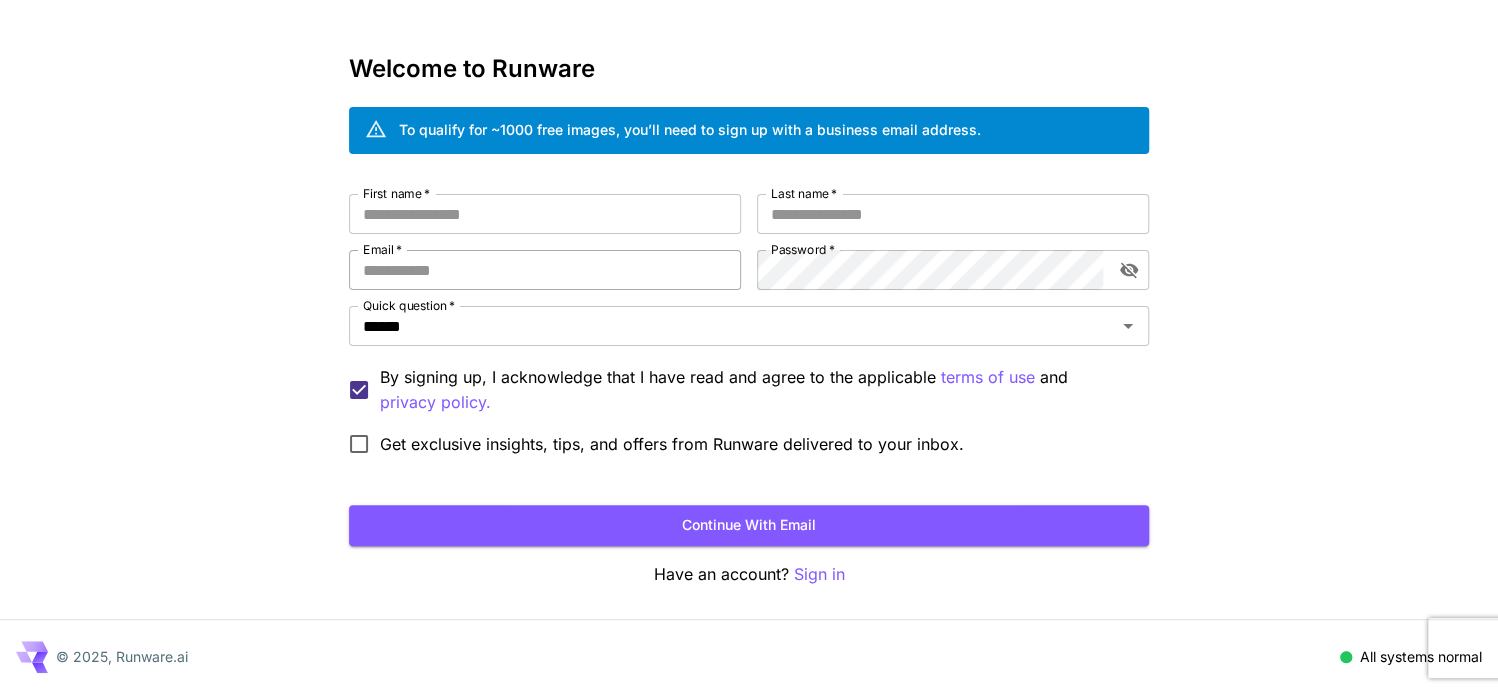 click on "Email   *" at bounding box center (545, 270) 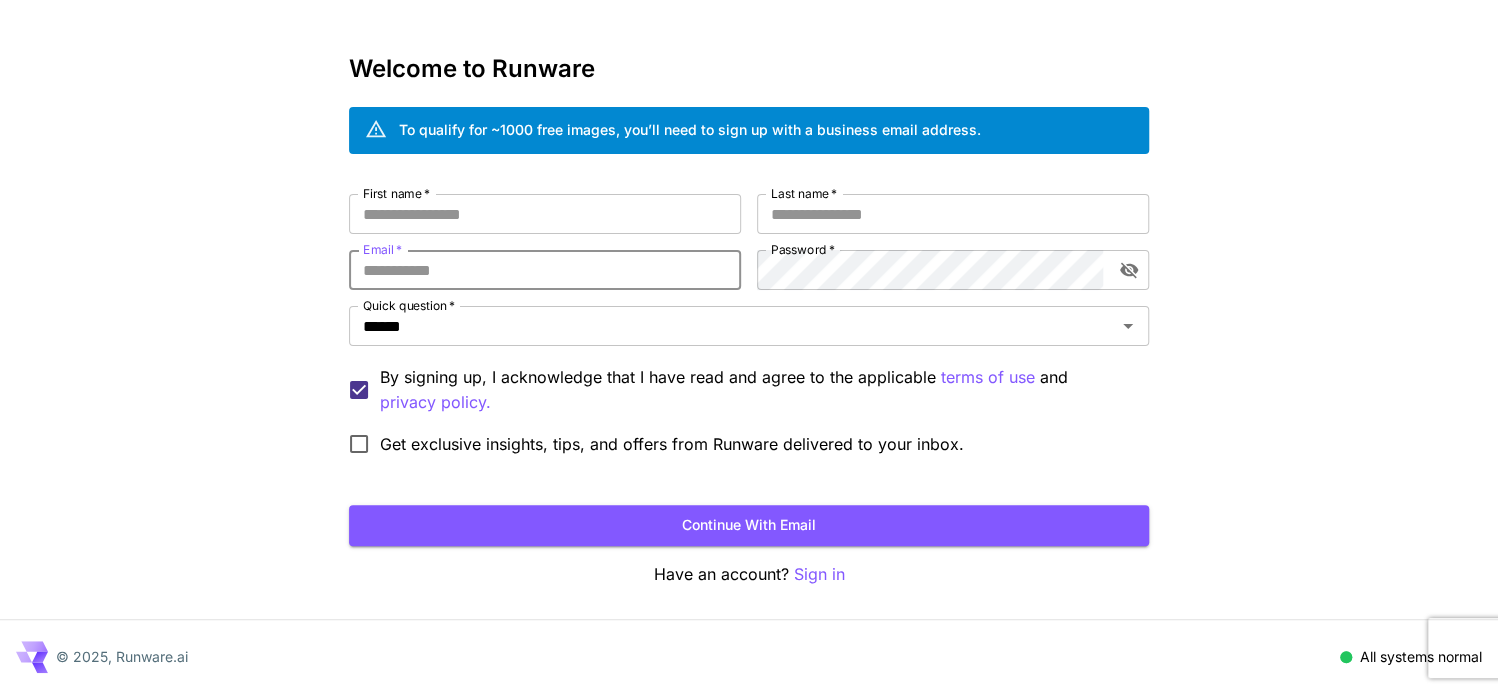 type on "**********" 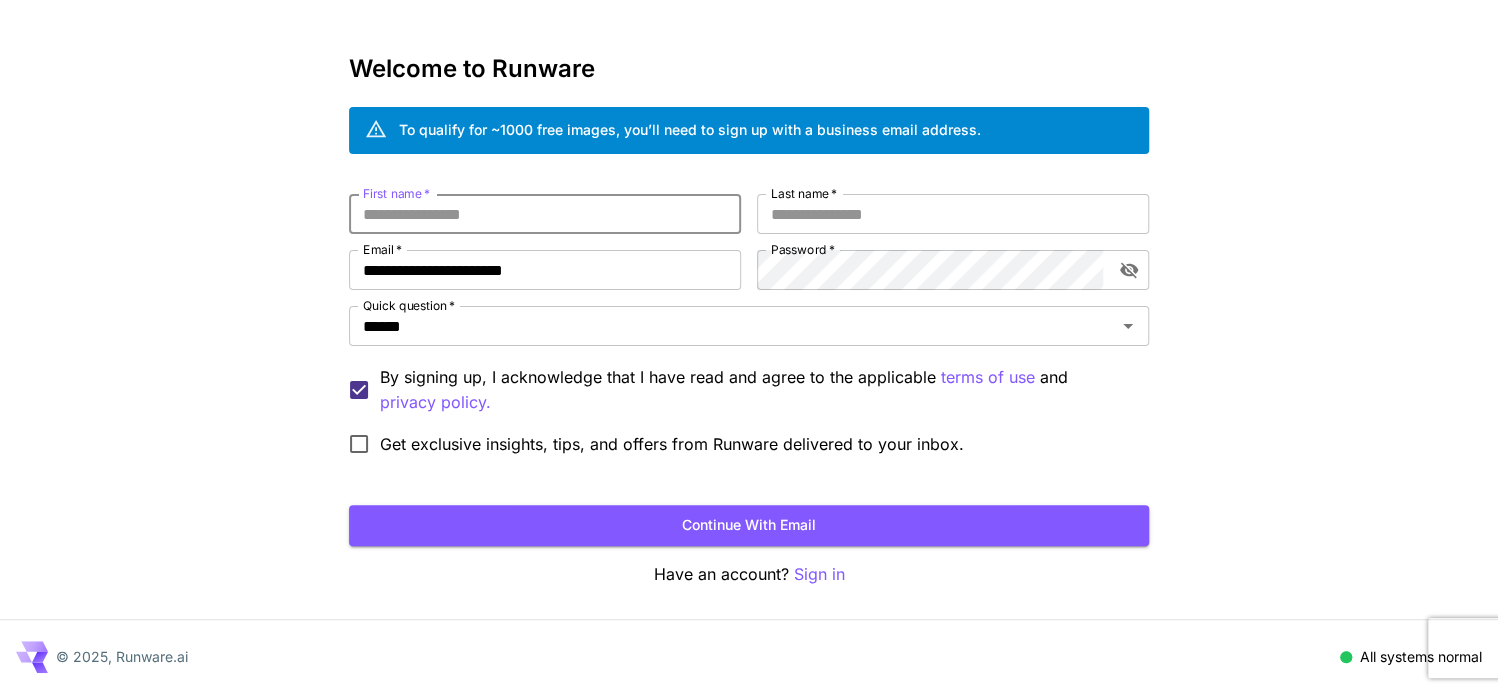 click on "First name   *" at bounding box center [545, 214] 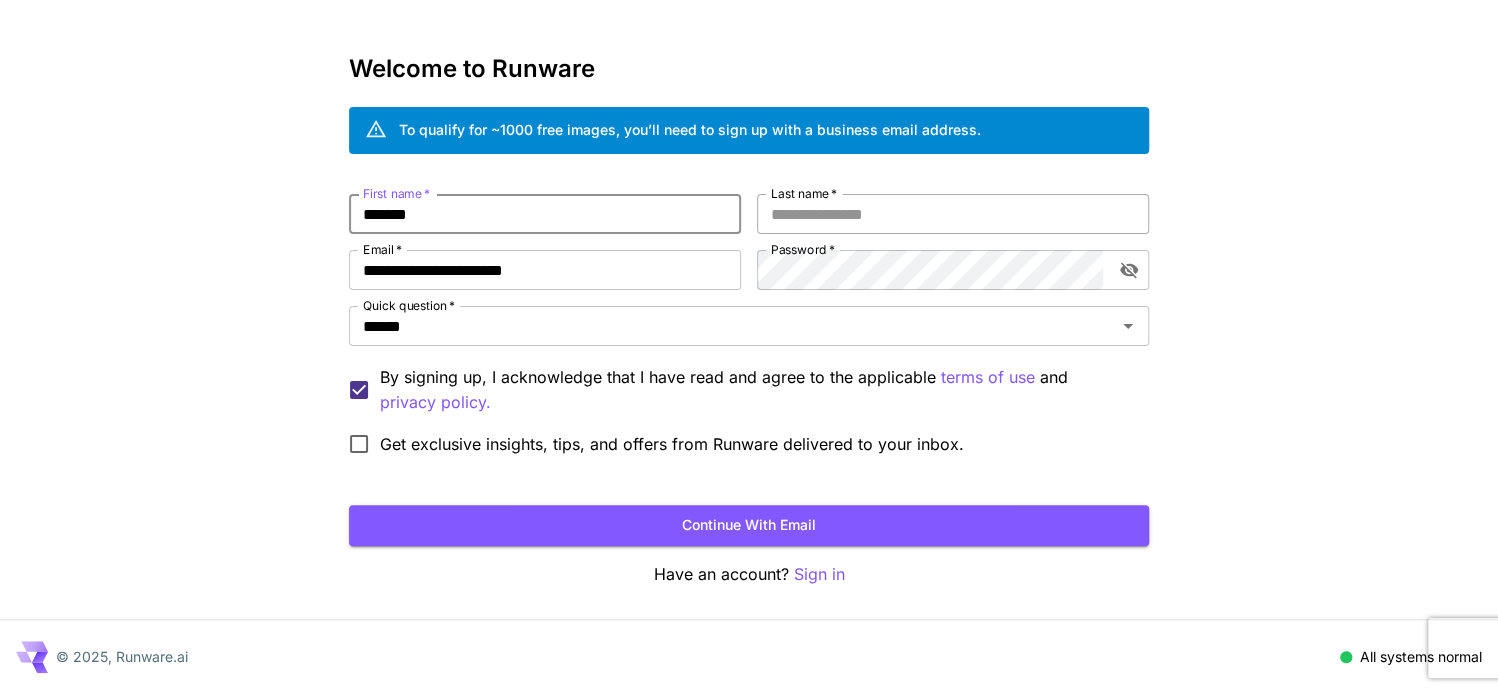 type on "*******" 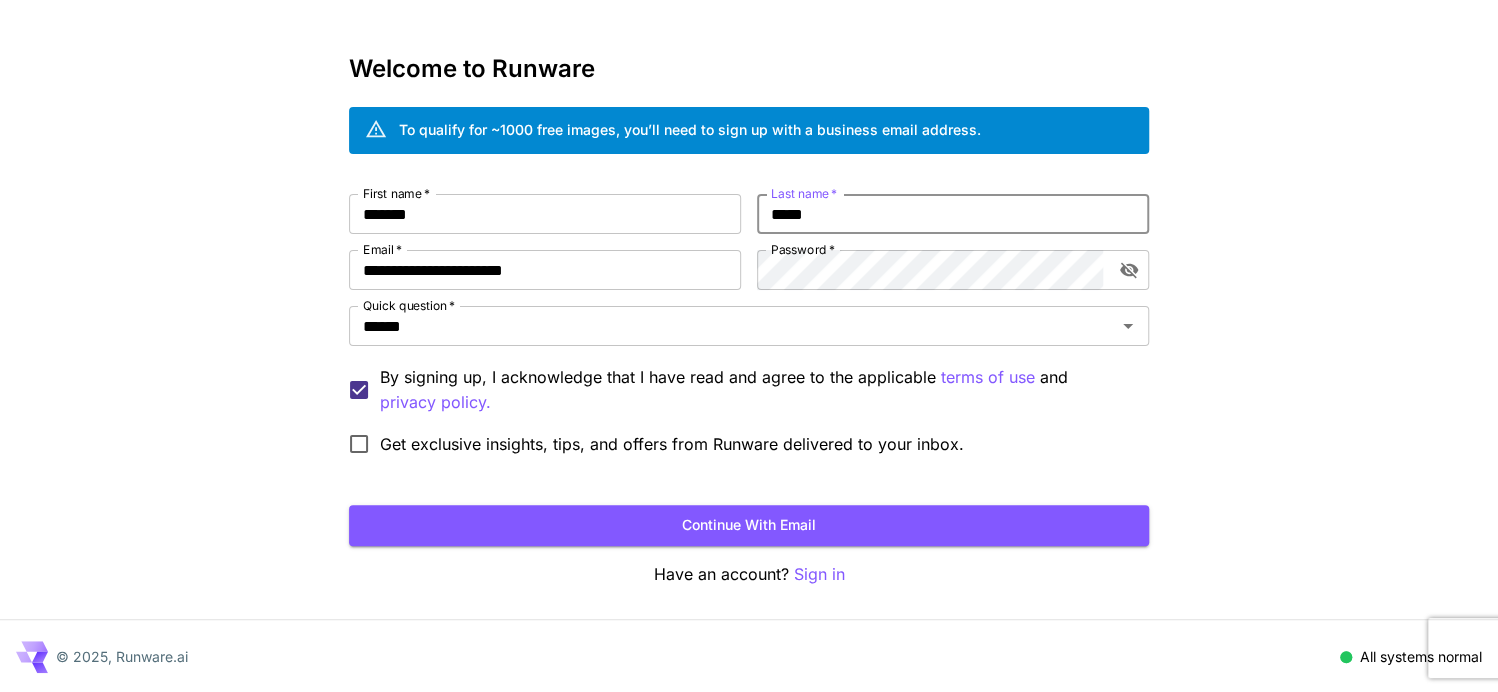 type on "*****" 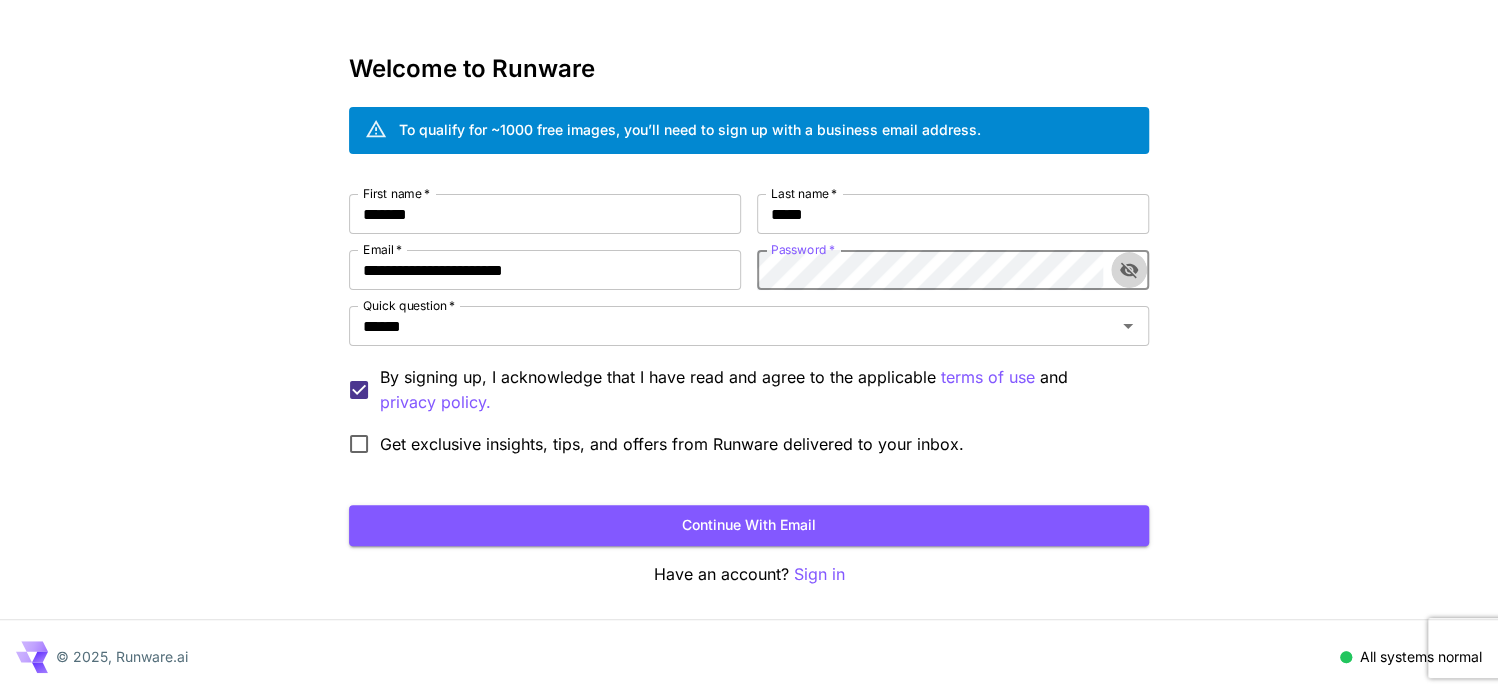 click 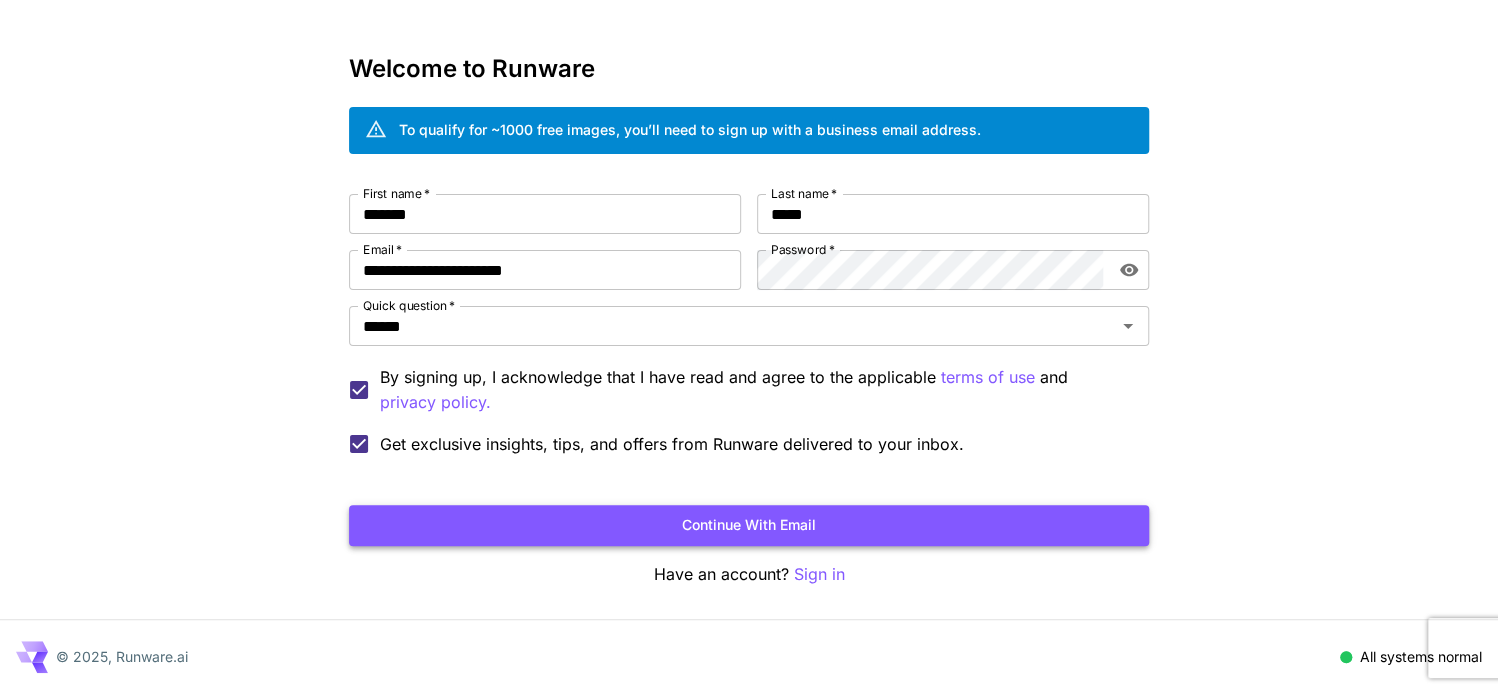 click on "Continue with email" at bounding box center [749, 525] 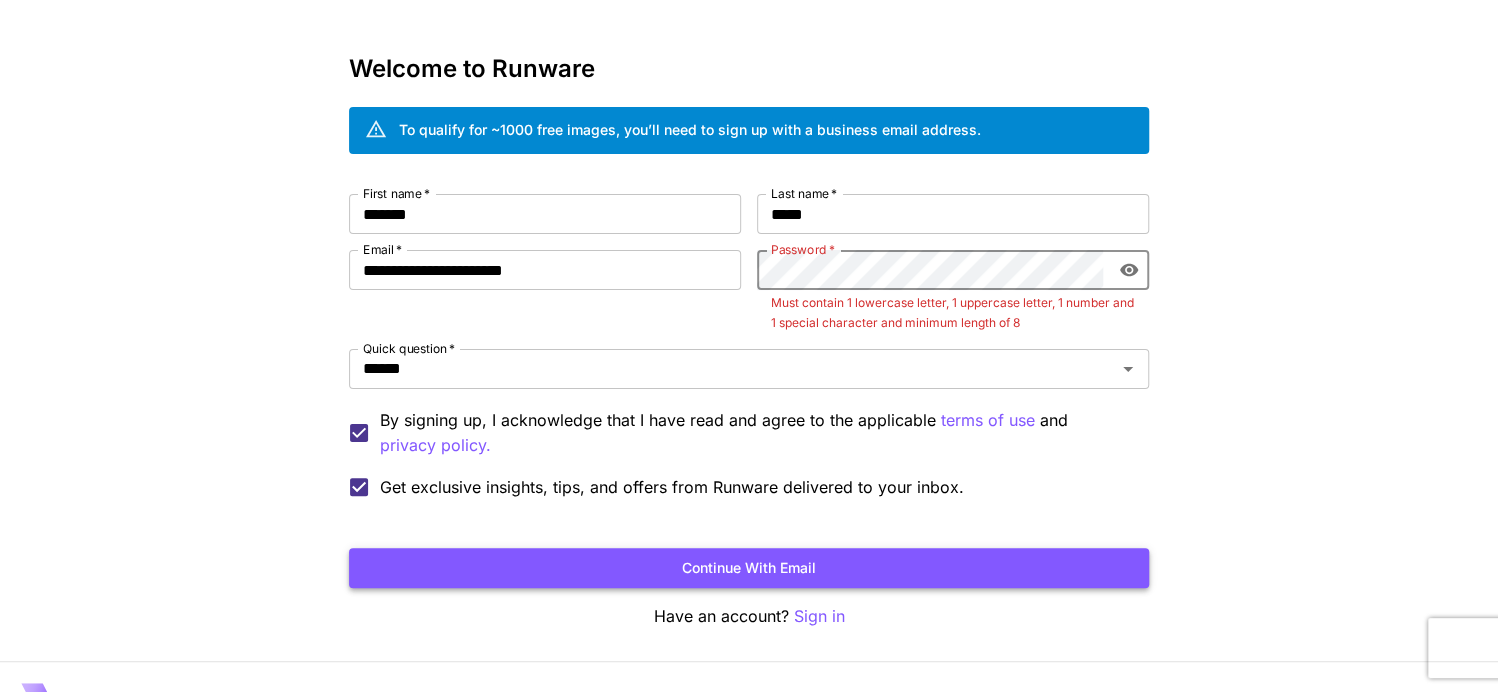click on "Continue with email" at bounding box center (749, 568) 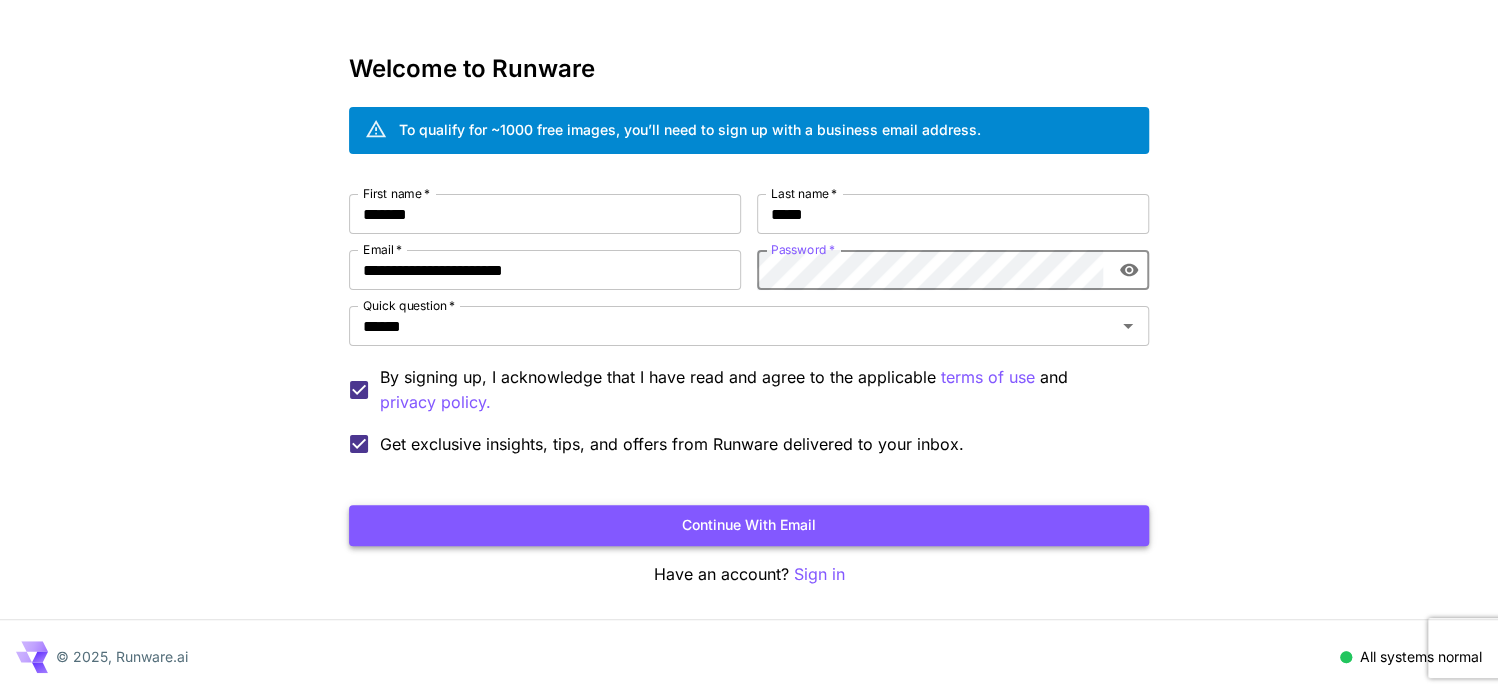 click on "Continue with email" at bounding box center (749, 525) 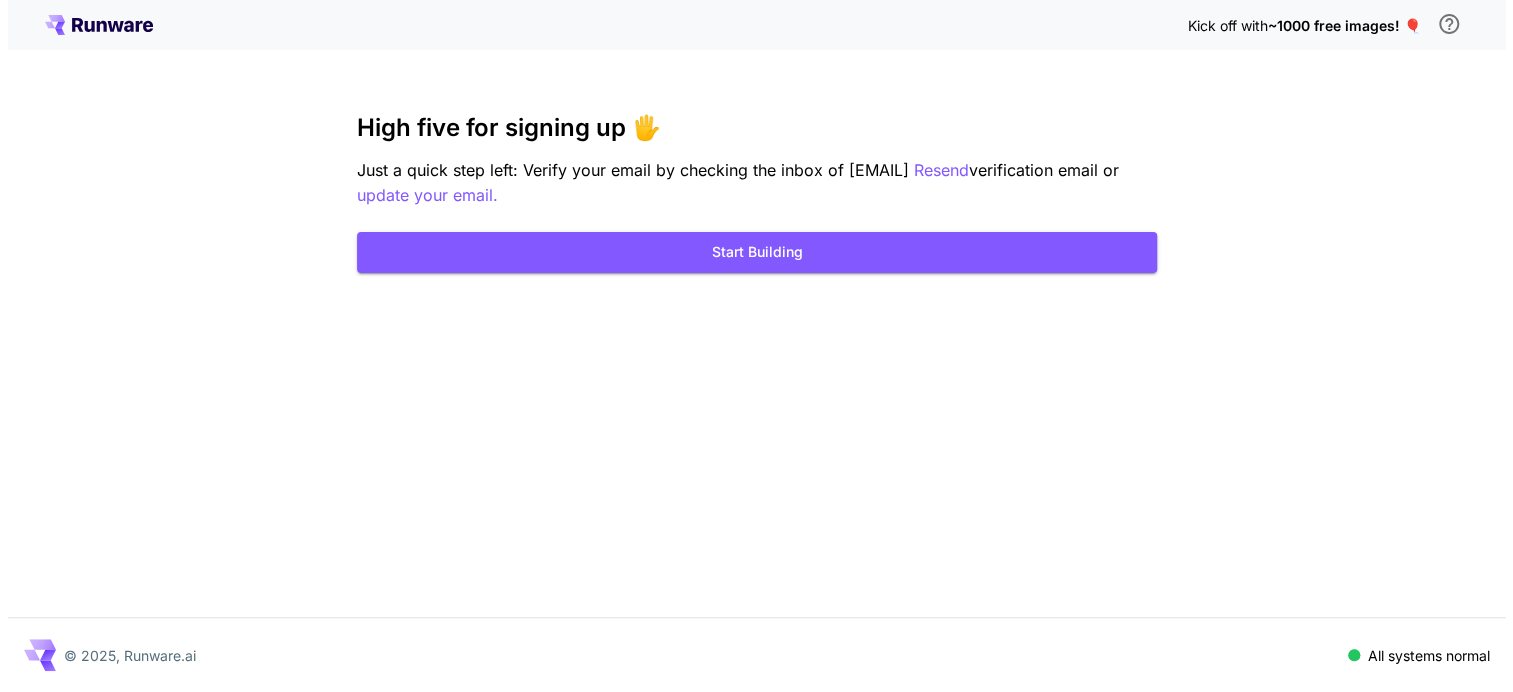 scroll, scrollTop: 0, scrollLeft: 0, axis: both 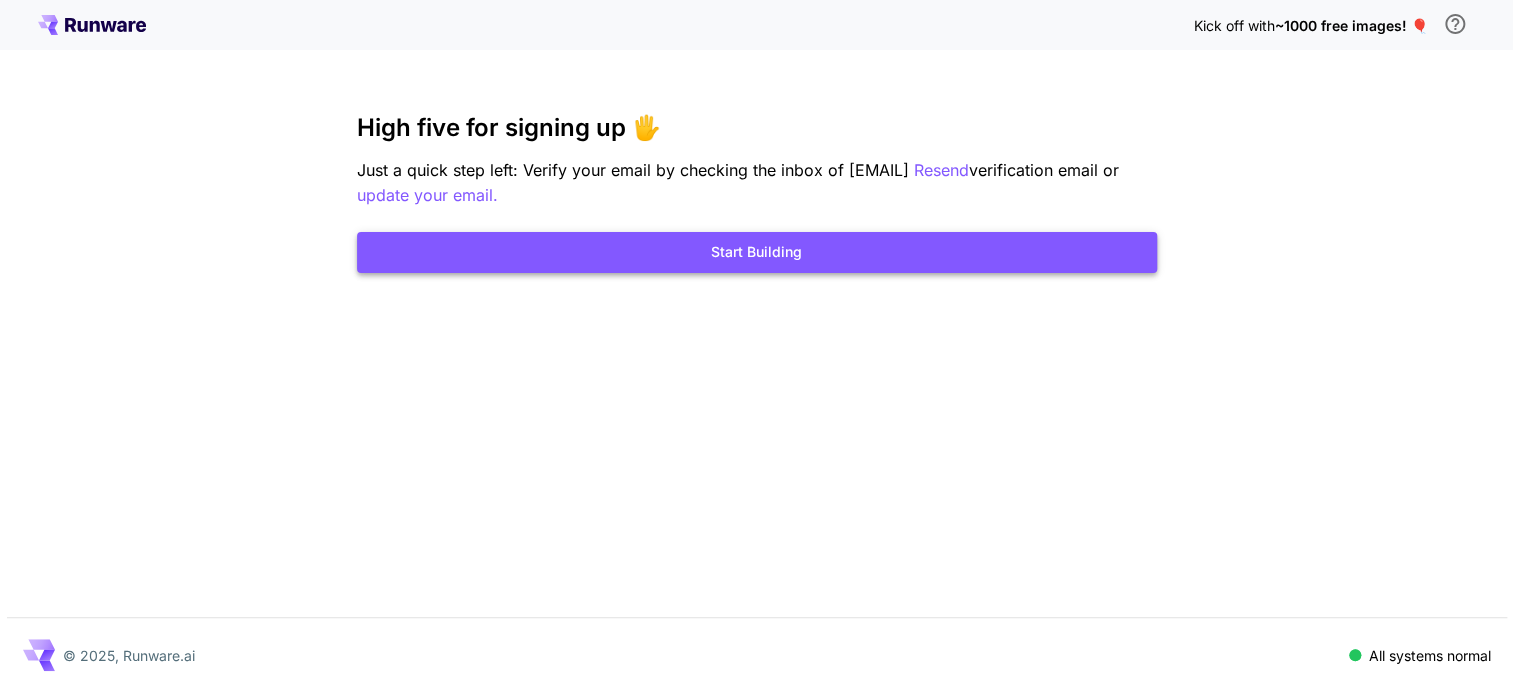 click on "Start Building" at bounding box center (757, 252) 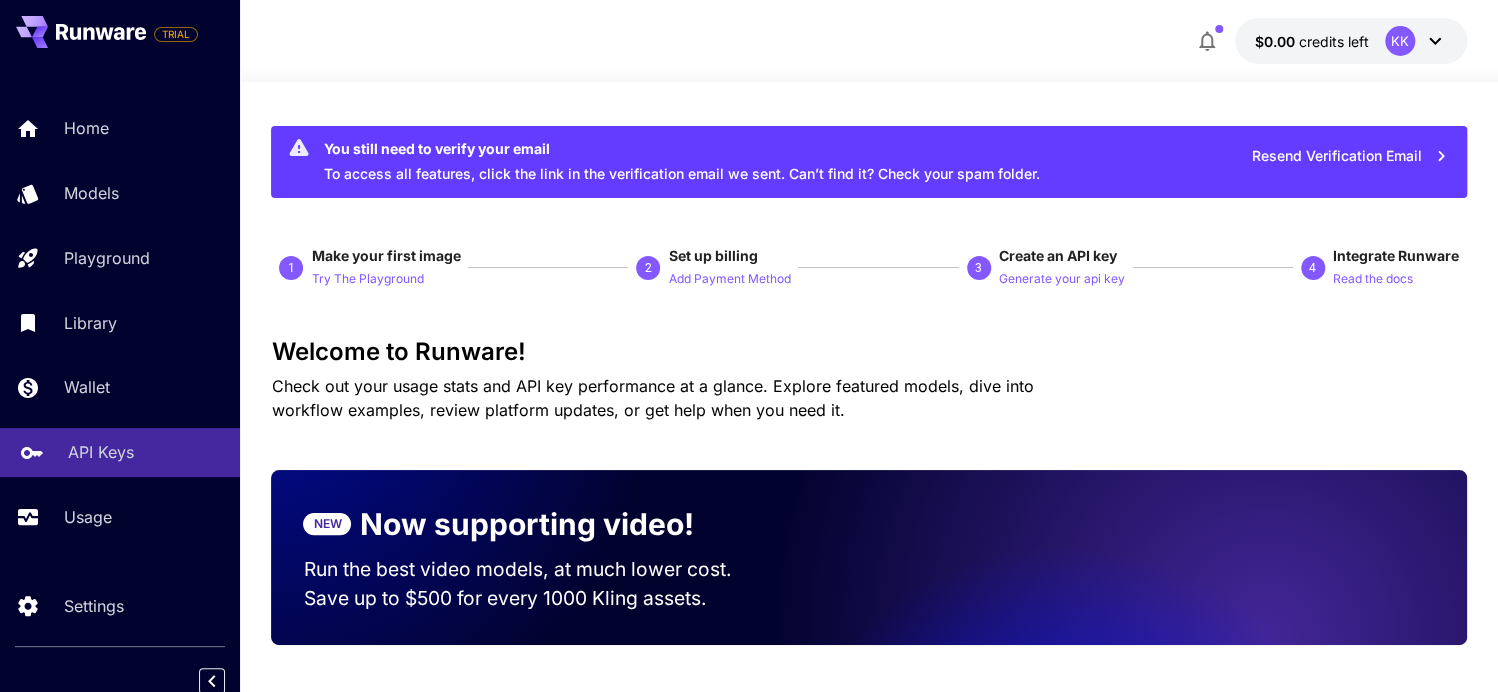 click on "API Keys" at bounding box center (101, 452) 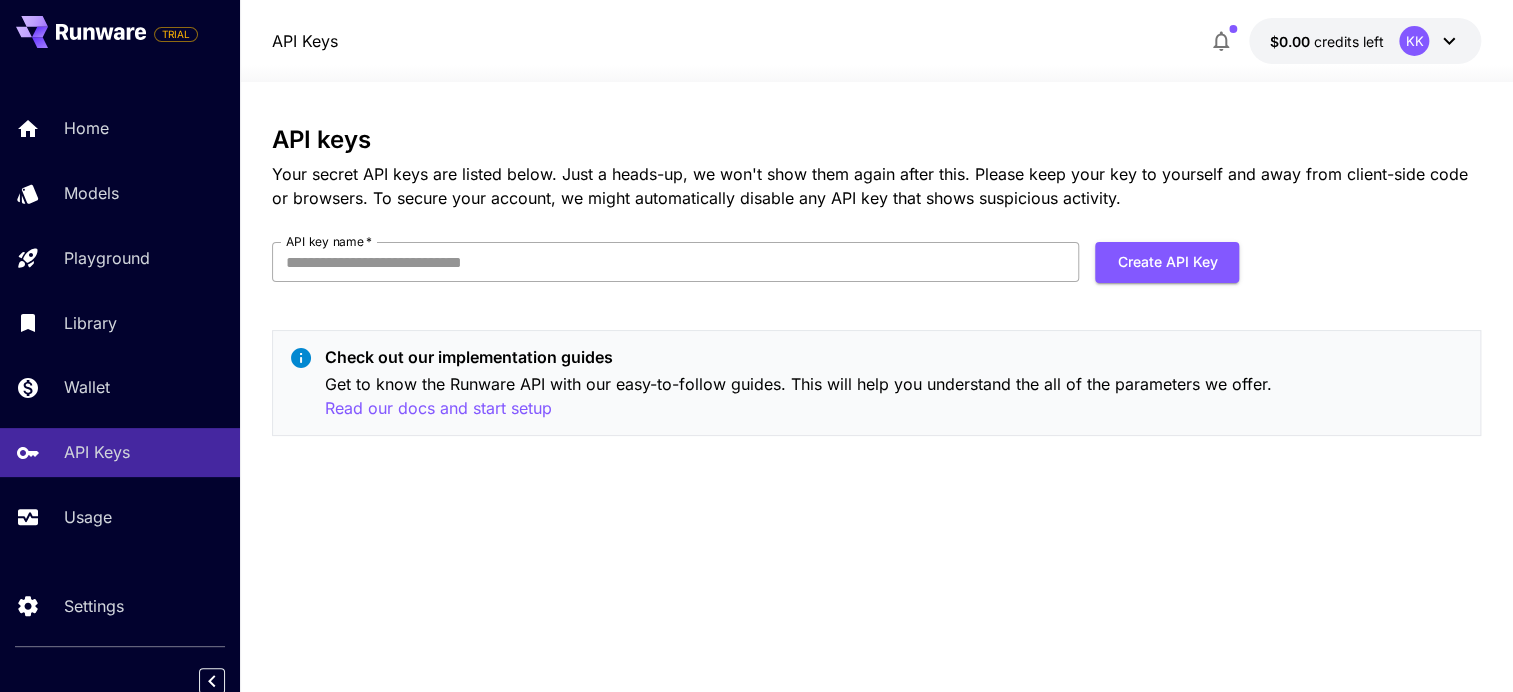click on "API key name   *" at bounding box center [675, 262] 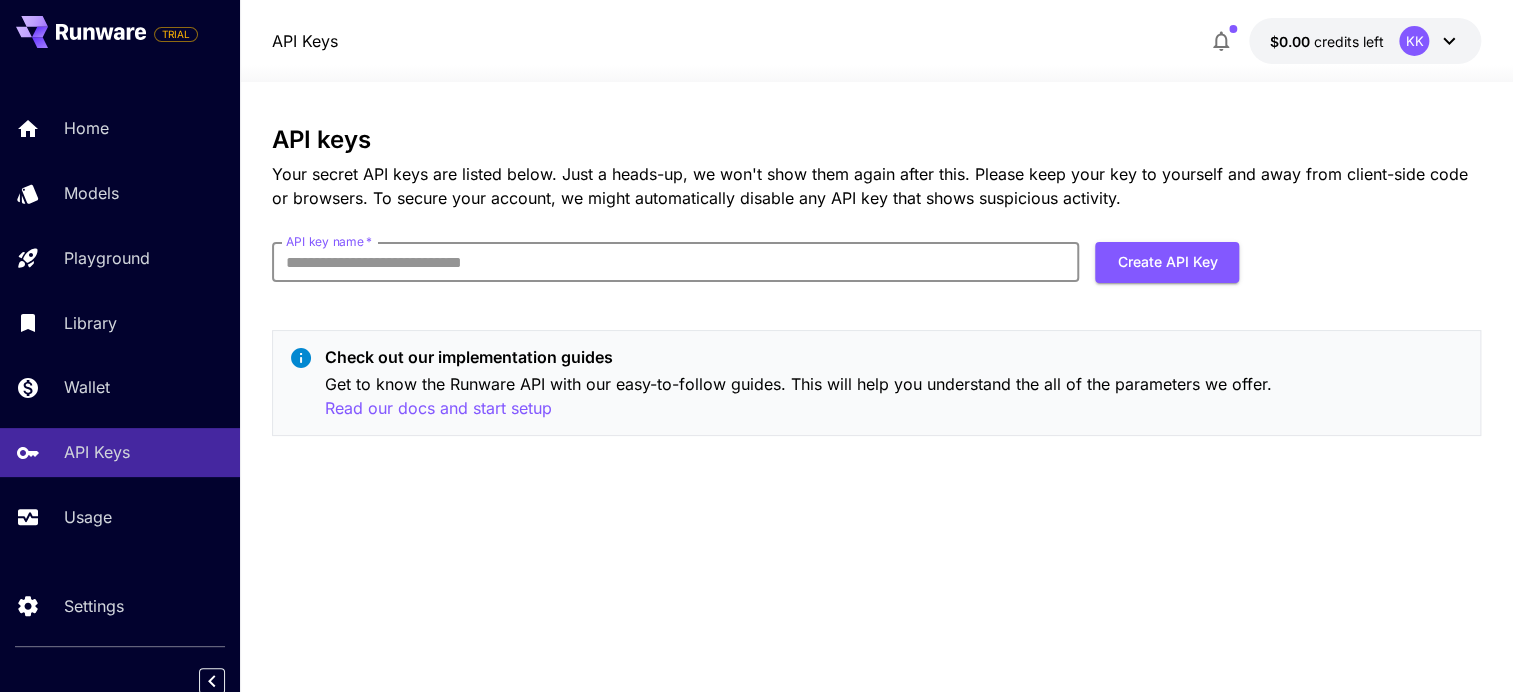 type on "**********" 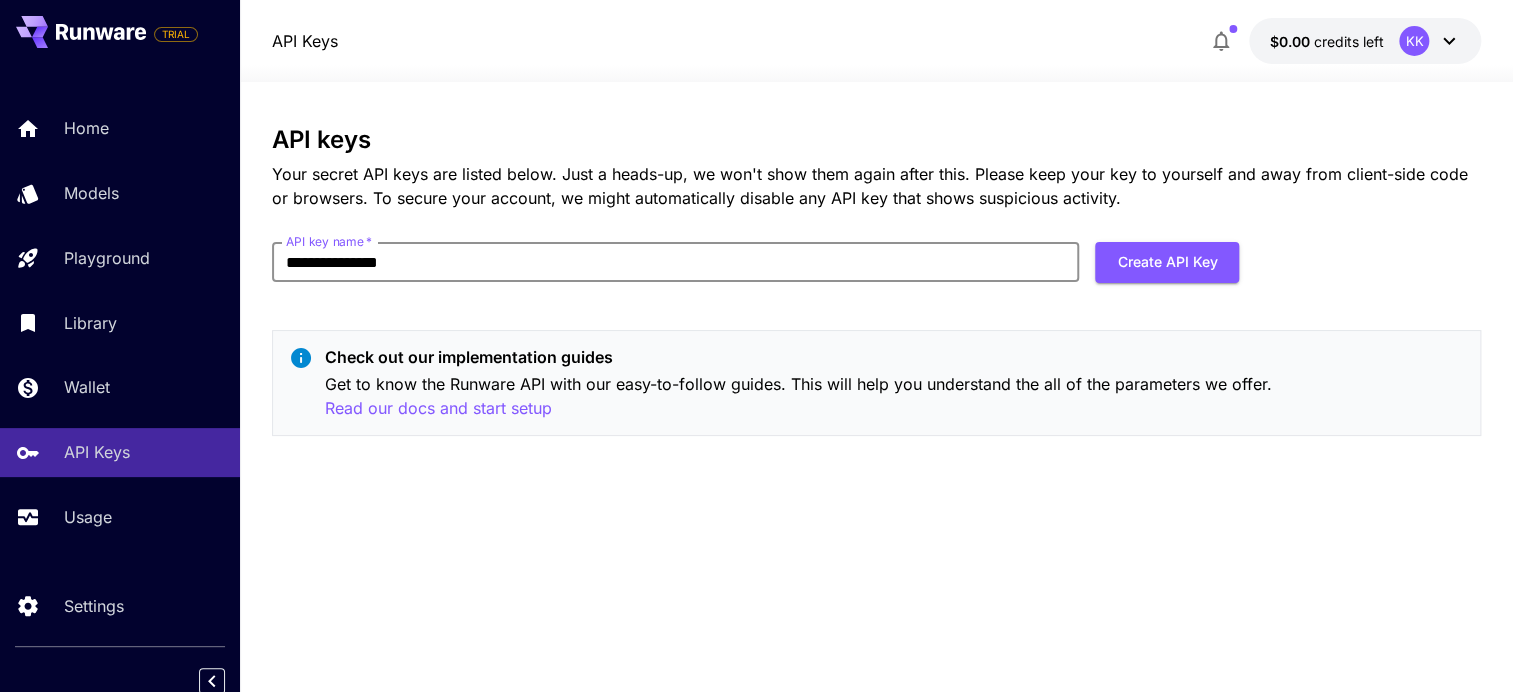 click on "**********" at bounding box center [675, 262] 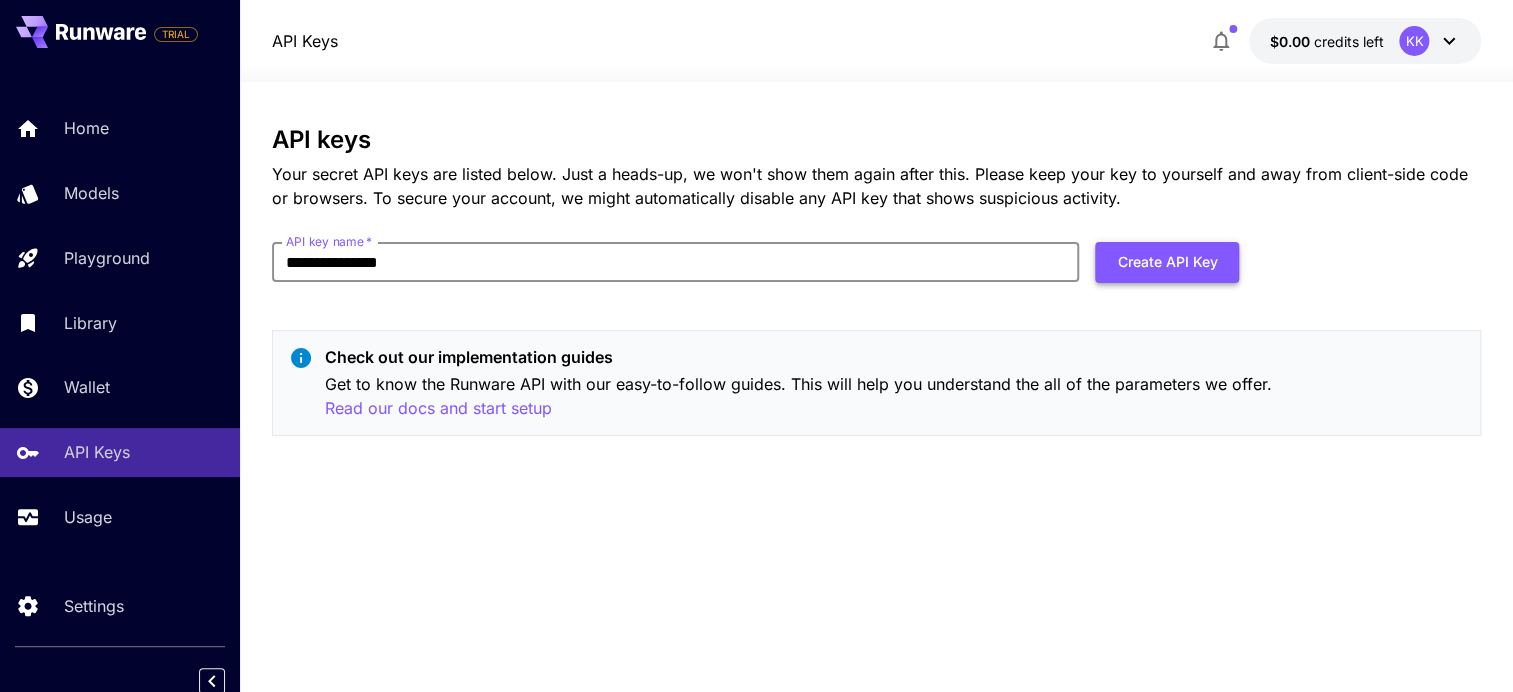 click on "Create API Key" at bounding box center [1167, 262] 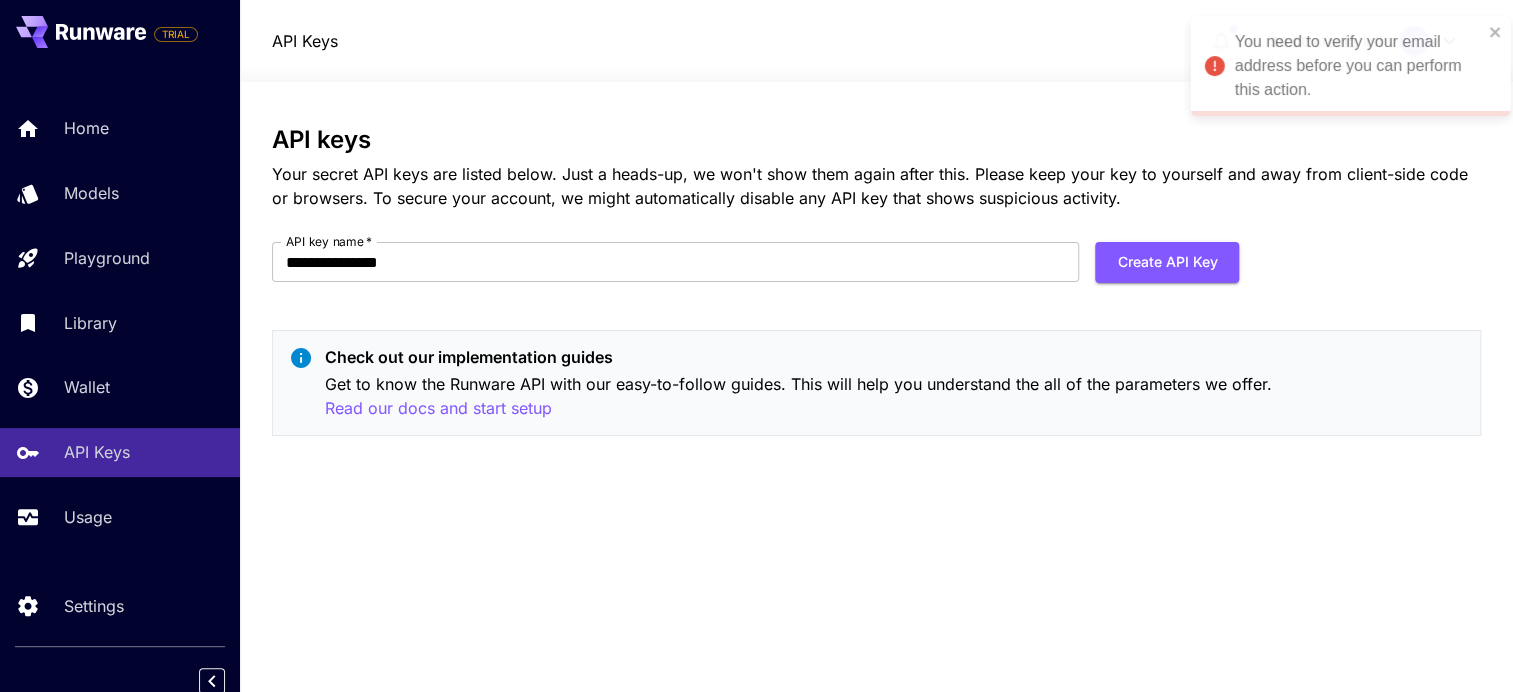drag, startPoint x: 1221, startPoint y: 38, endPoint x: 1229, endPoint y: 50, distance: 14.422205 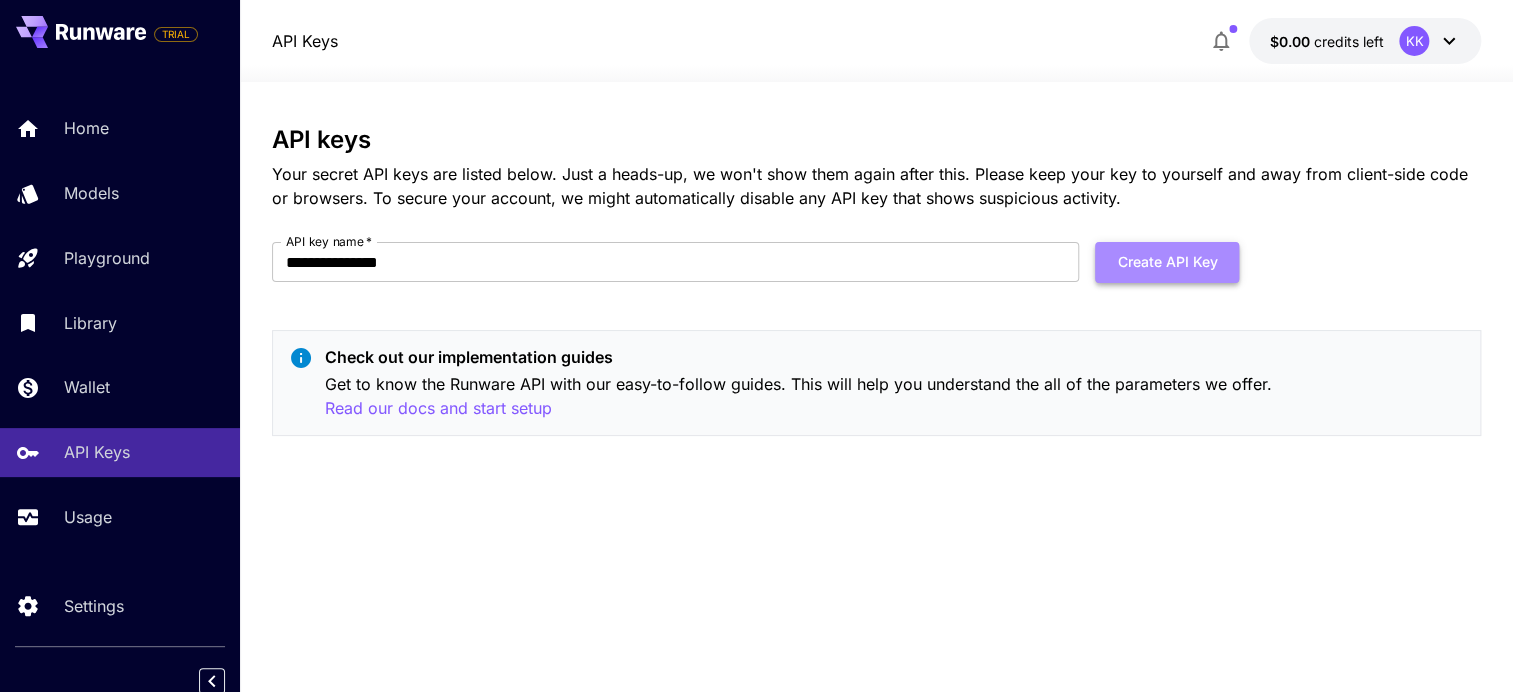 click on "Create API Key" at bounding box center [1167, 262] 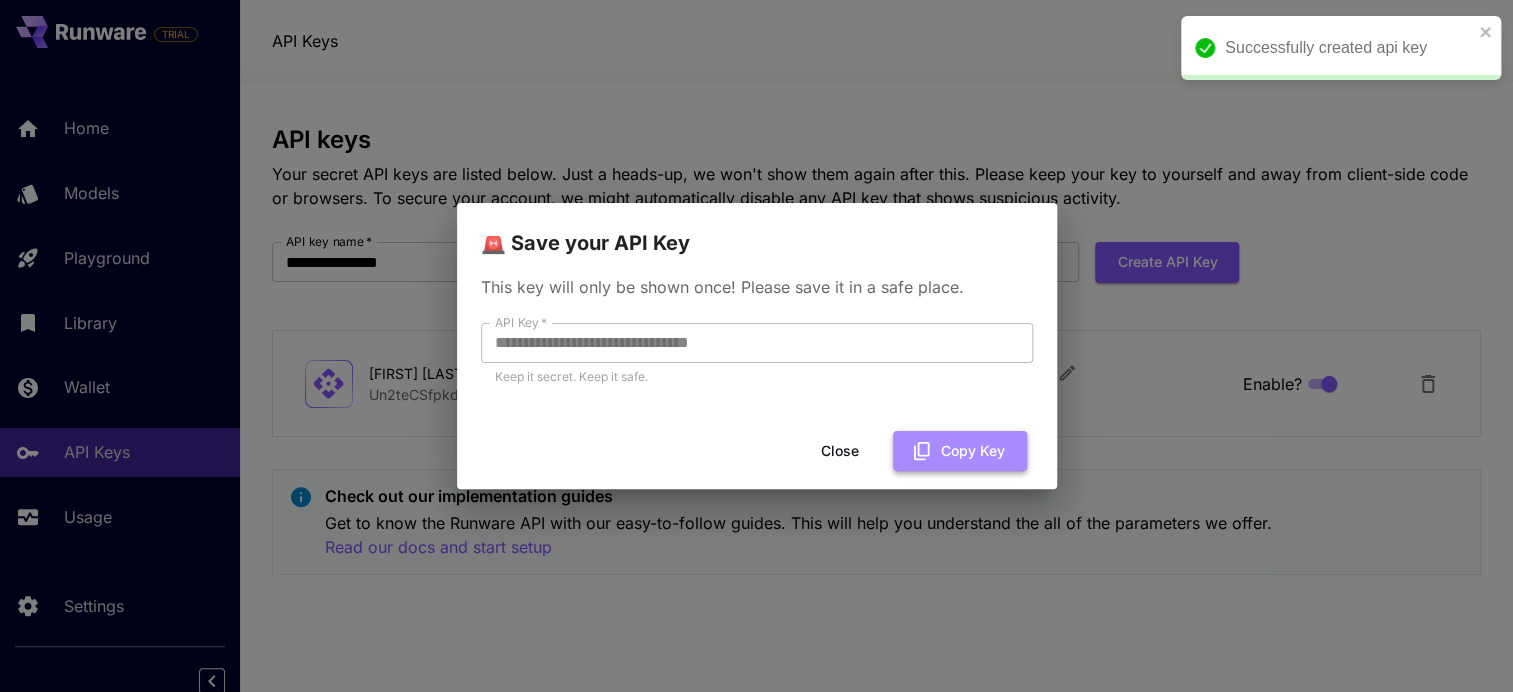 click 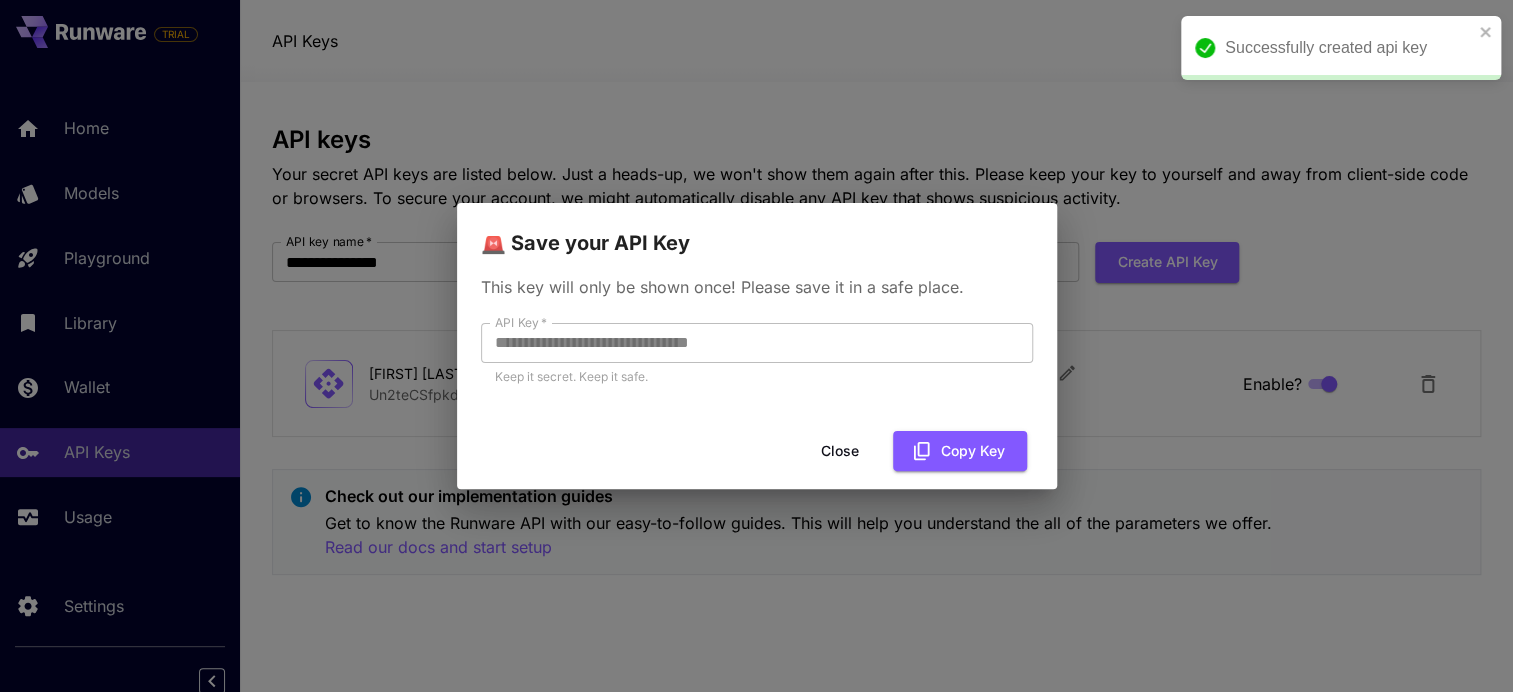 click on "**********" at bounding box center [756, 346] 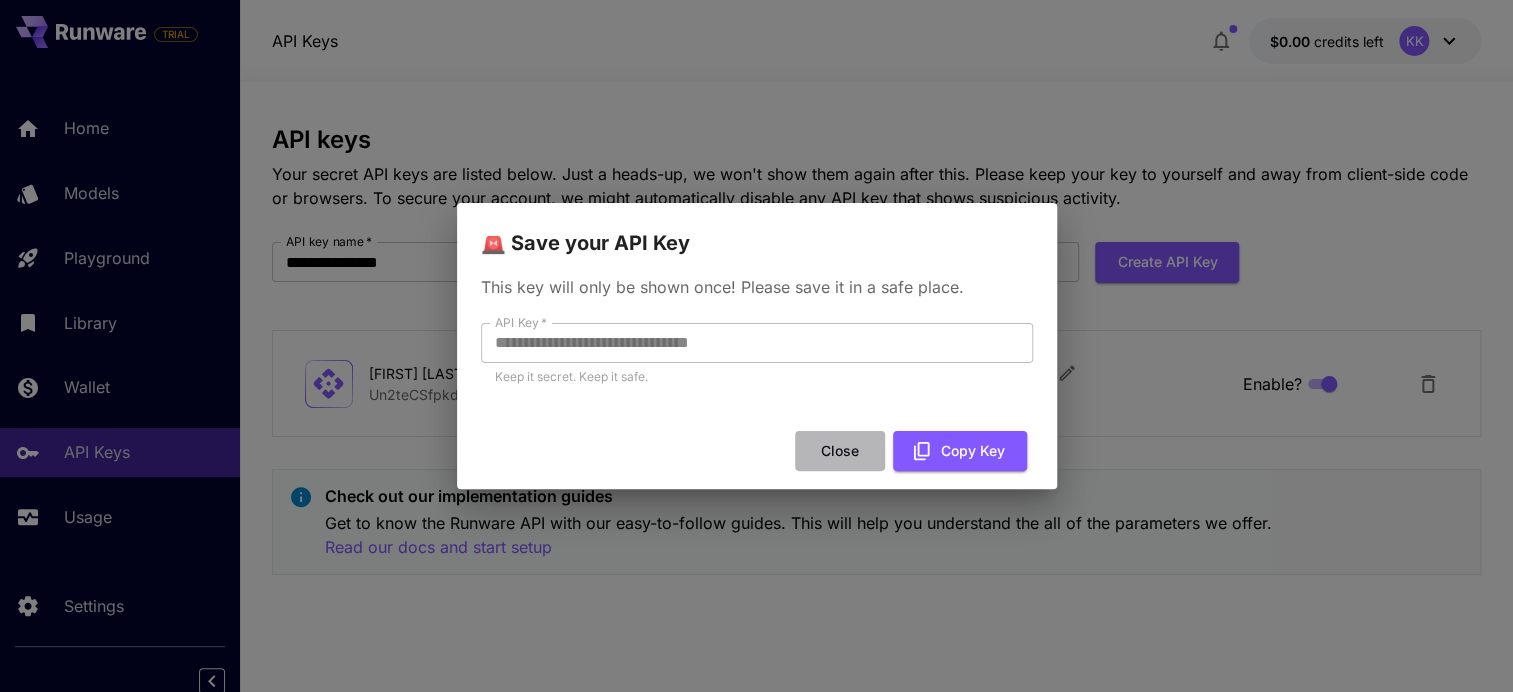 click on "Close" at bounding box center (840, 451) 